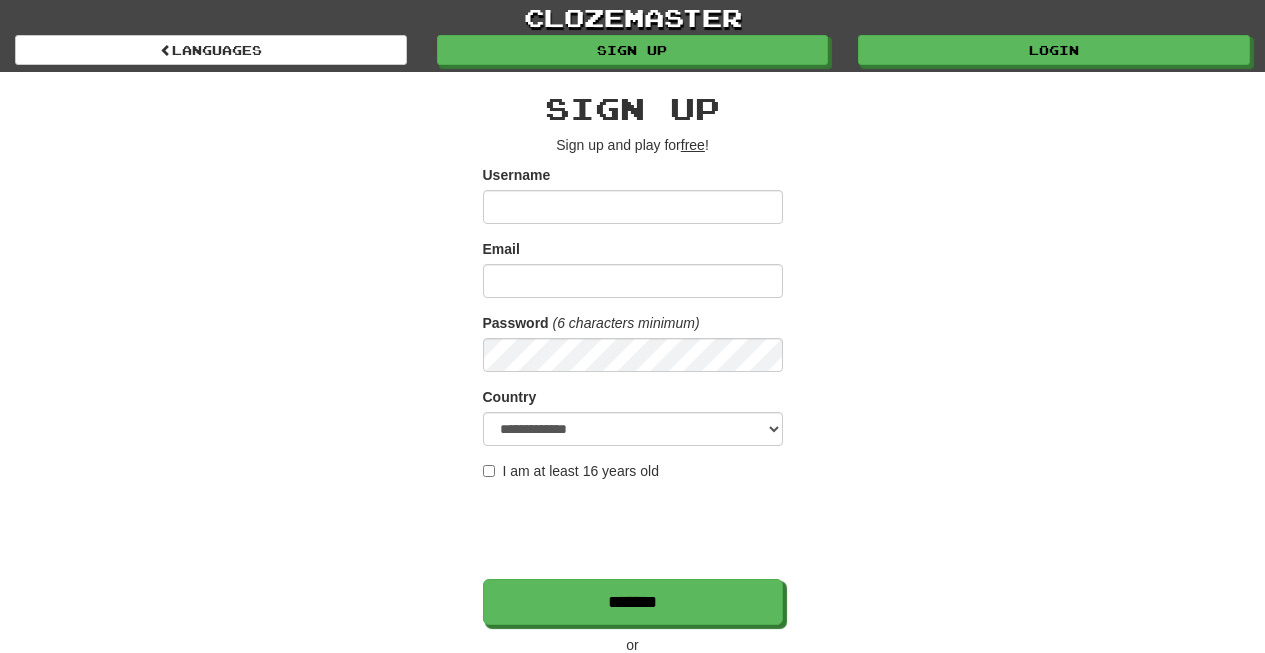 scroll, scrollTop: 0, scrollLeft: 0, axis: both 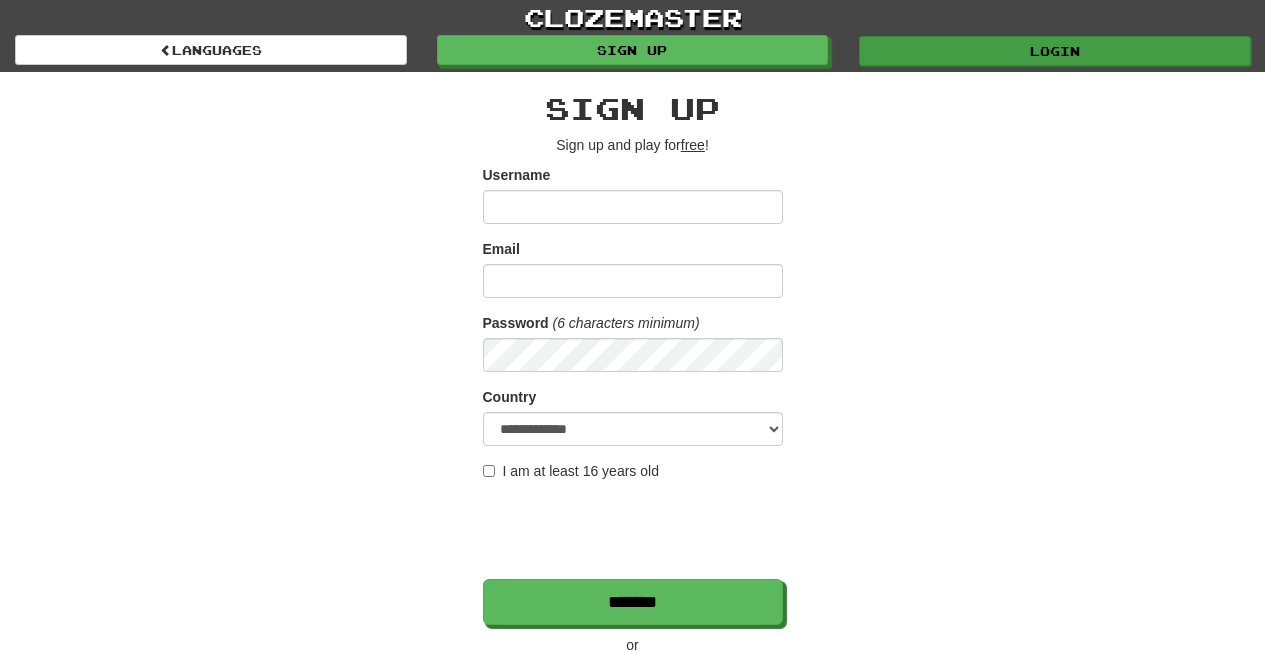 click on "Login" at bounding box center [1055, 51] 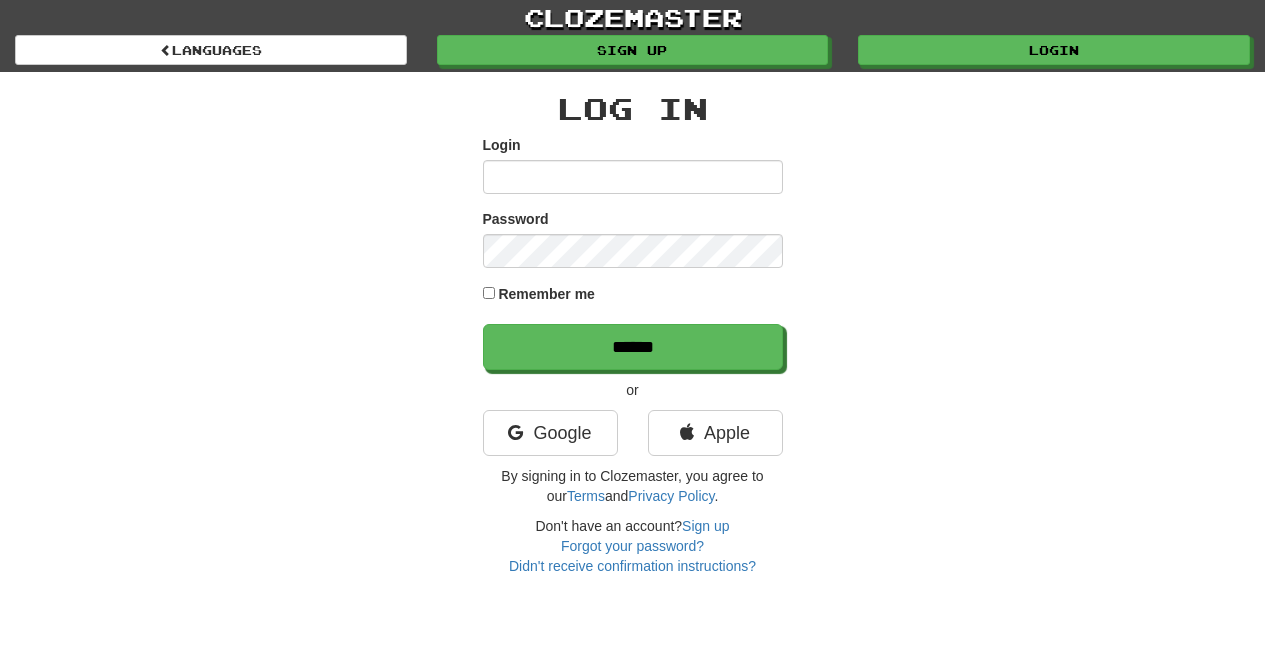 scroll, scrollTop: 0, scrollLeft: 0, axis: both 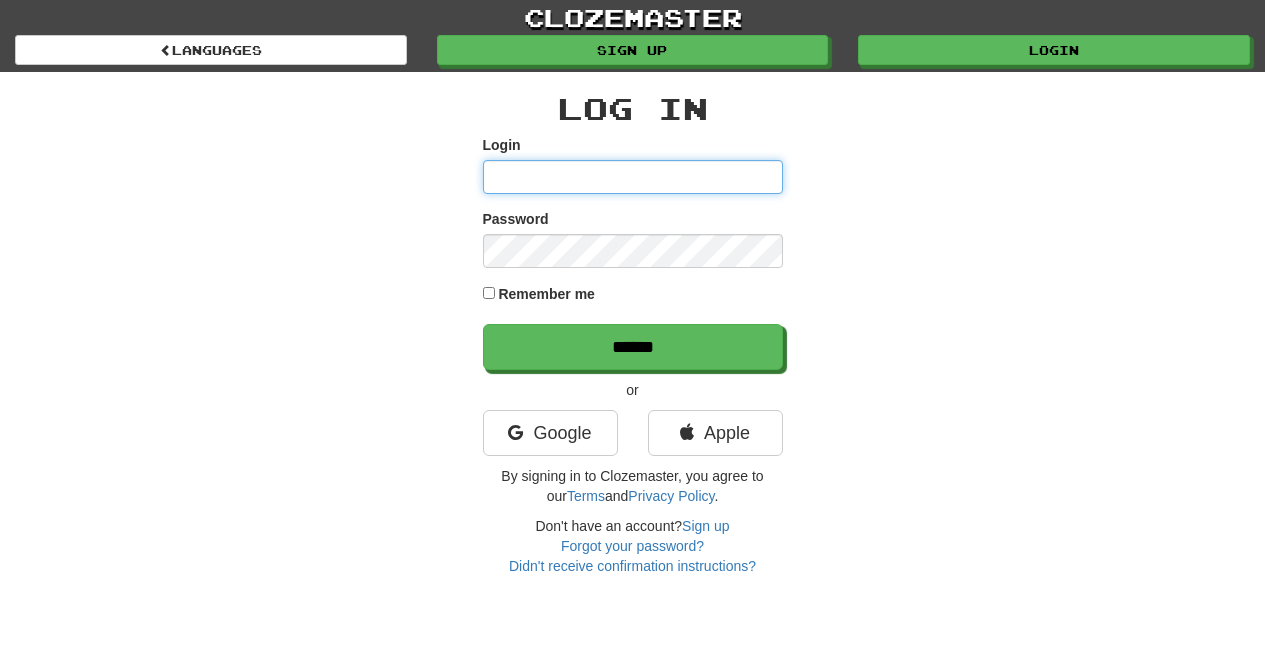 type on "*********" 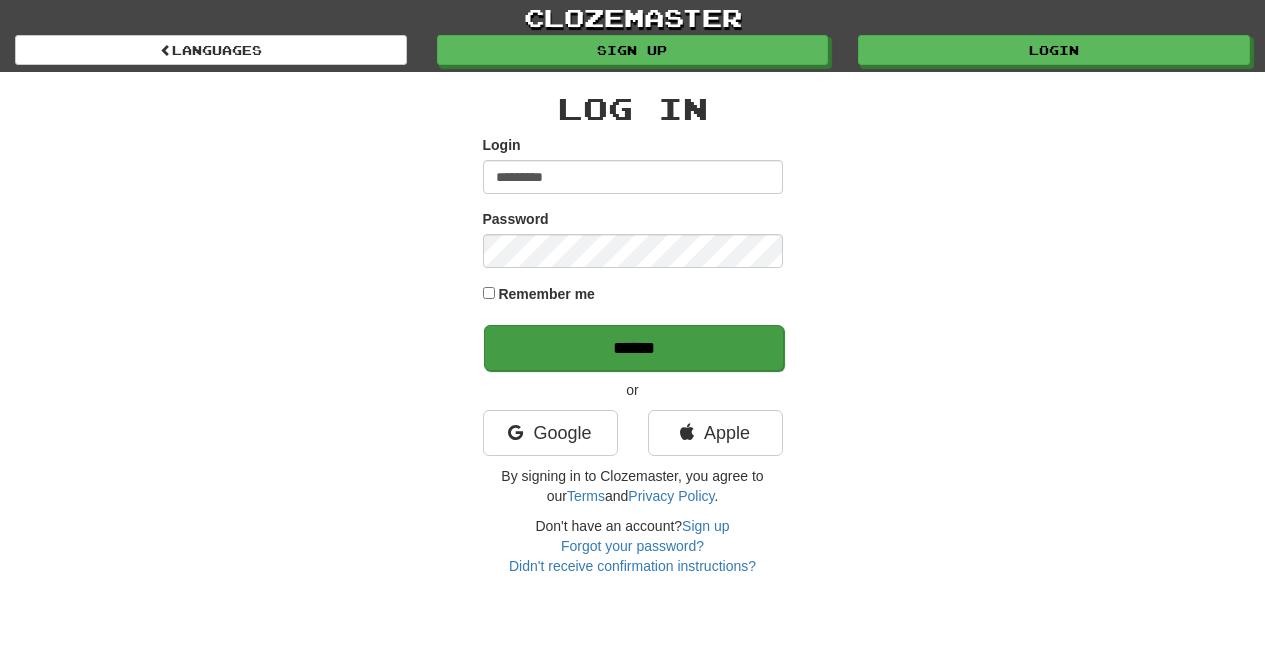 click on "******" at bounding box center [634, 348] 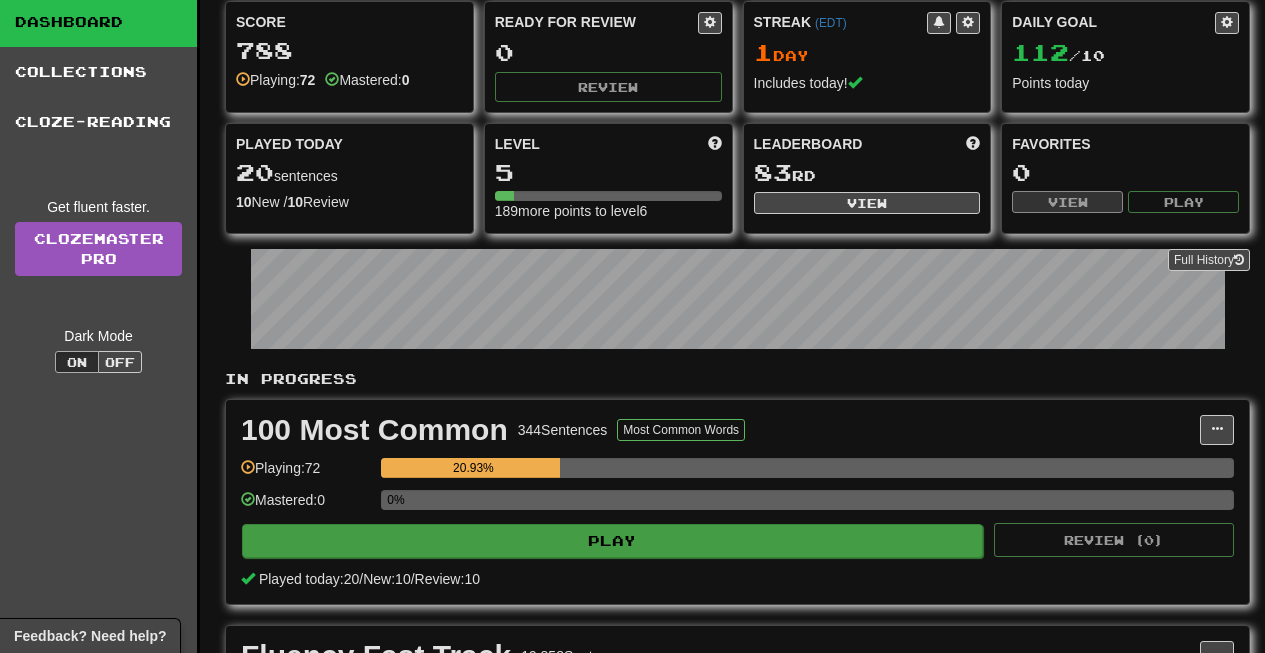 scroll, scrollTop: 75, scrollLeft: 0, axis: vertical 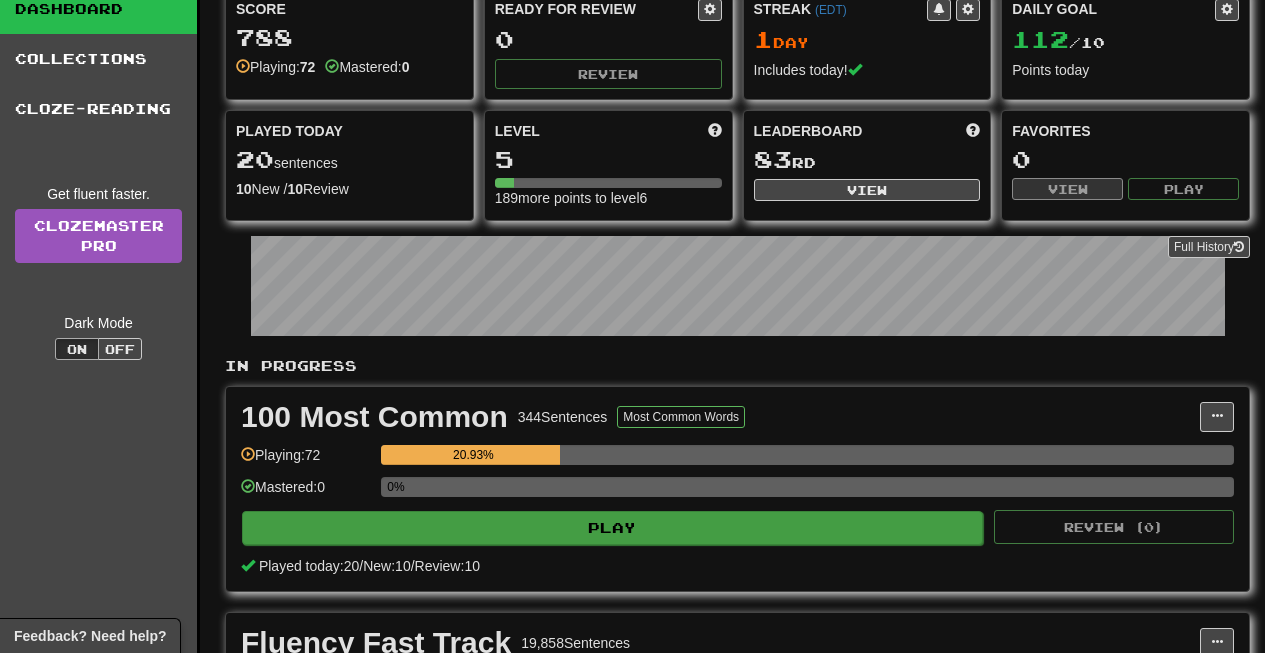 click on "Play" at bounding box center (612, 528) 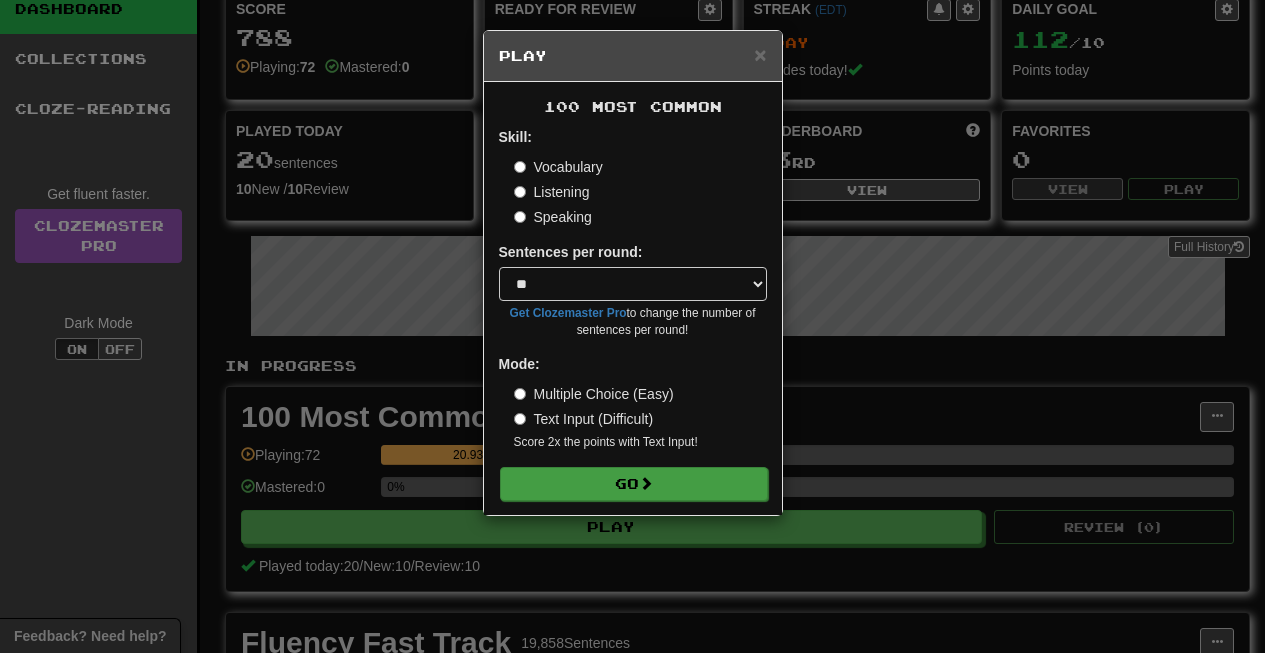 click on "Go" at bounding box center (634, 484) 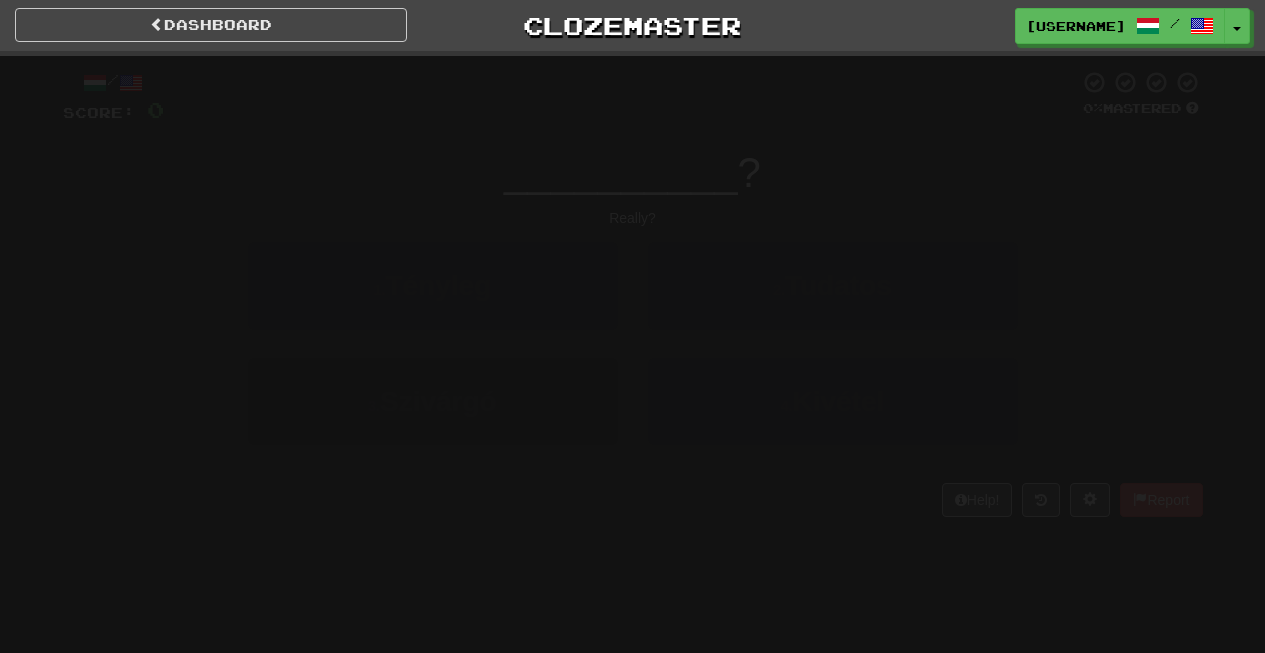 scroll, scrollTop: 0, scrollLeft: 0, axis: both 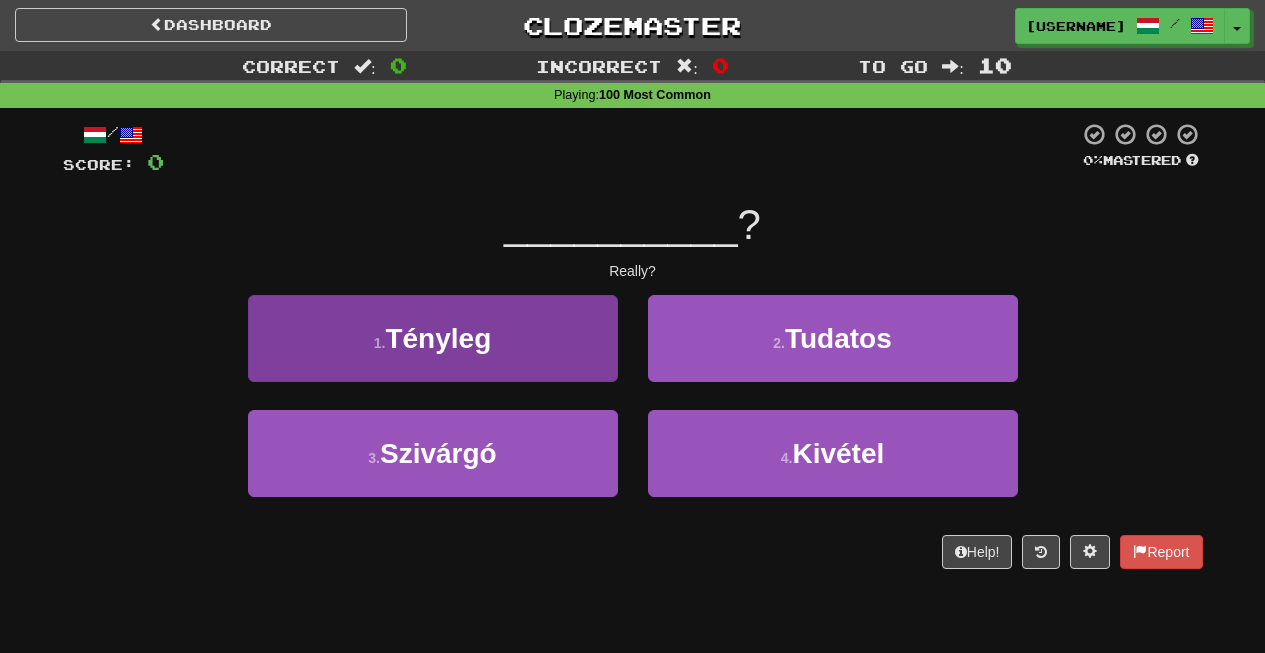 click on "Tényleg" at bounding box center [438, 338] 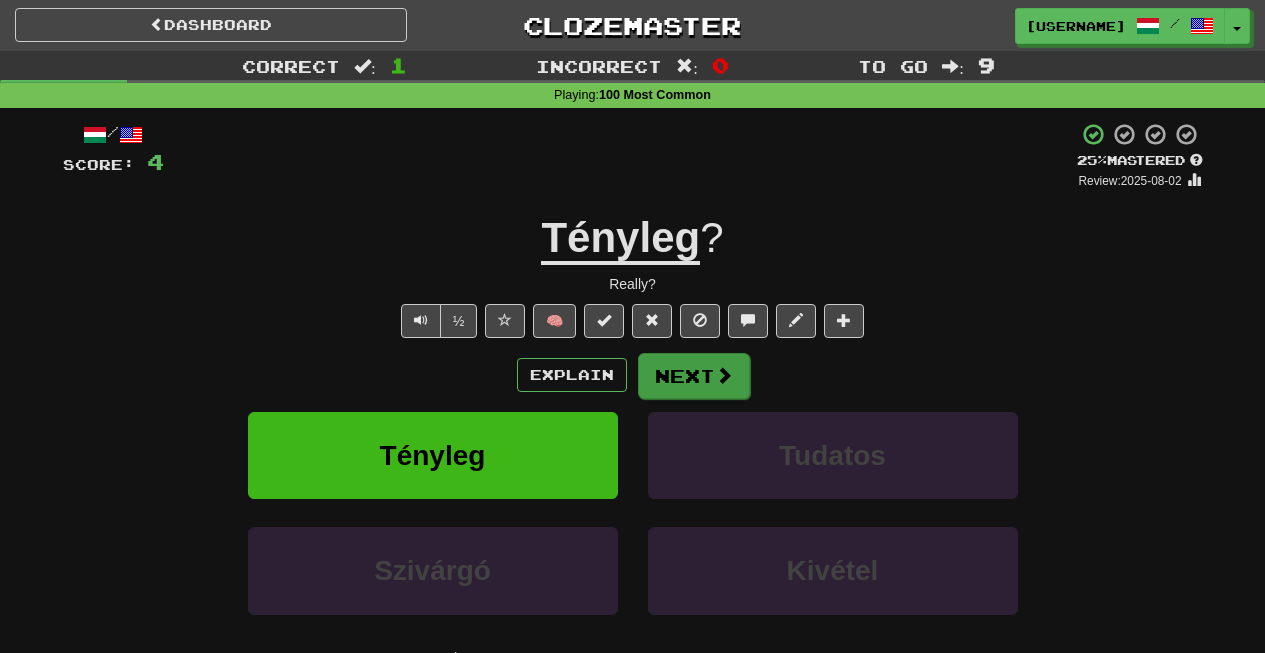 click on "Next" at bounding box center [694, 376] 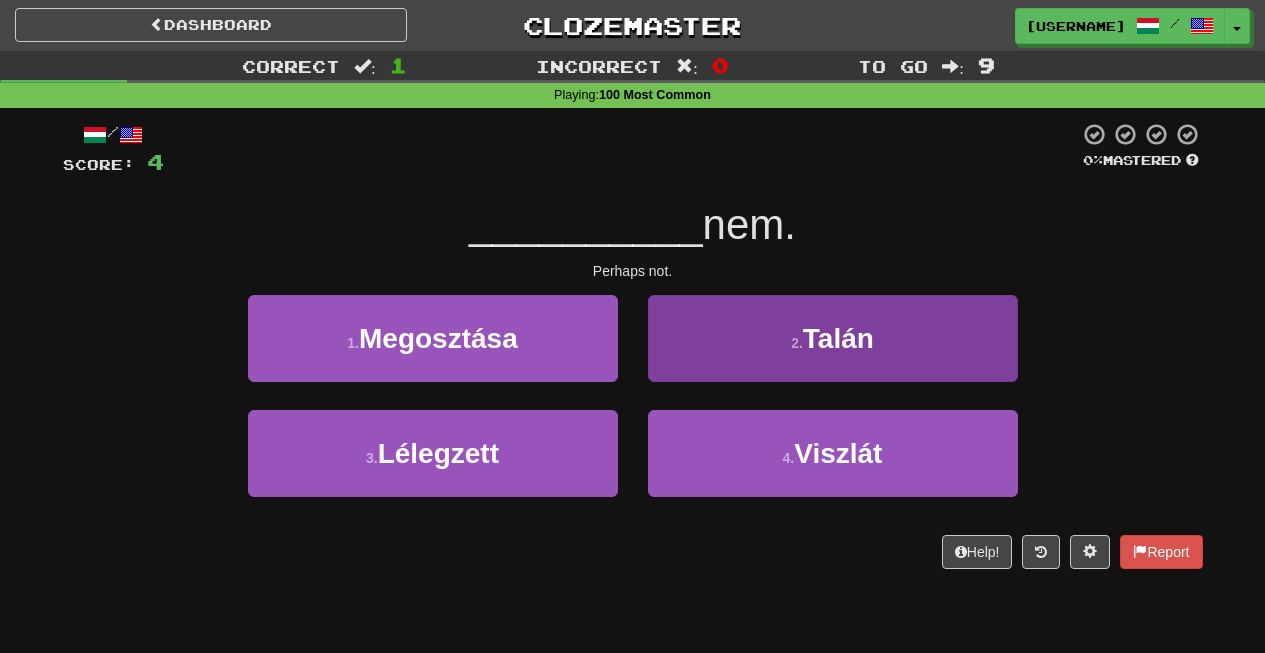 click on "2 ." at bounding box center (797, 343) 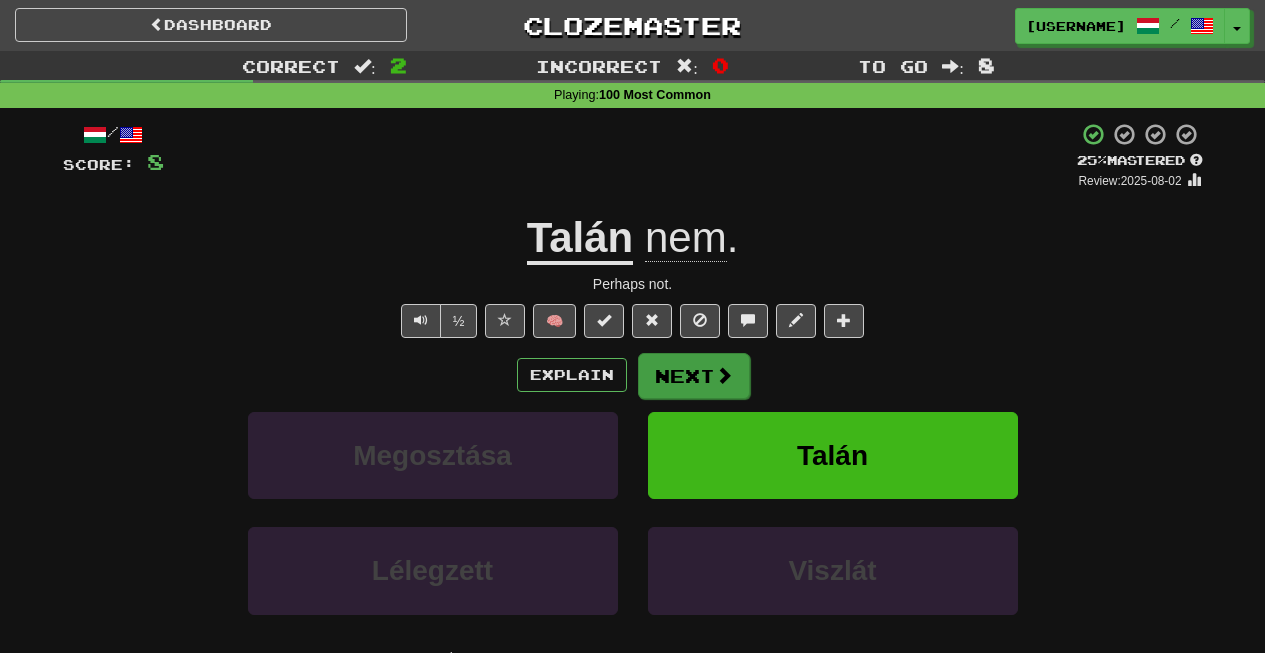 click on "Next" at bounding box center [694, 376] 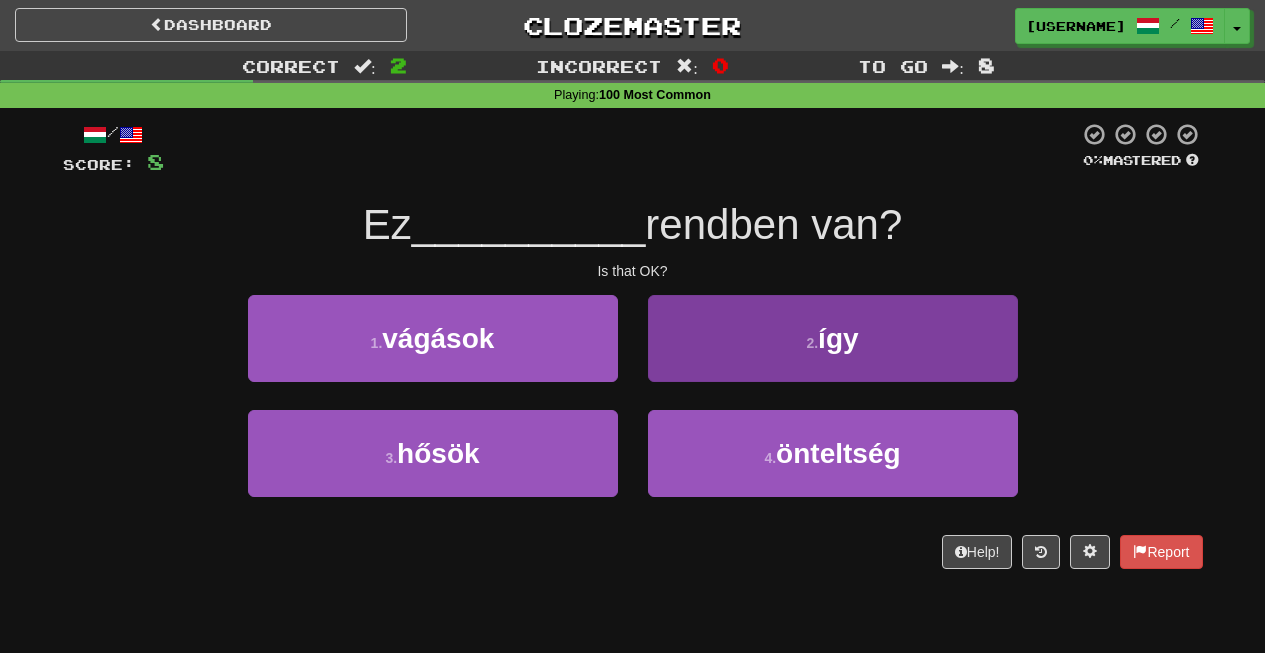 click on "így" at bounding box center (838, 338) 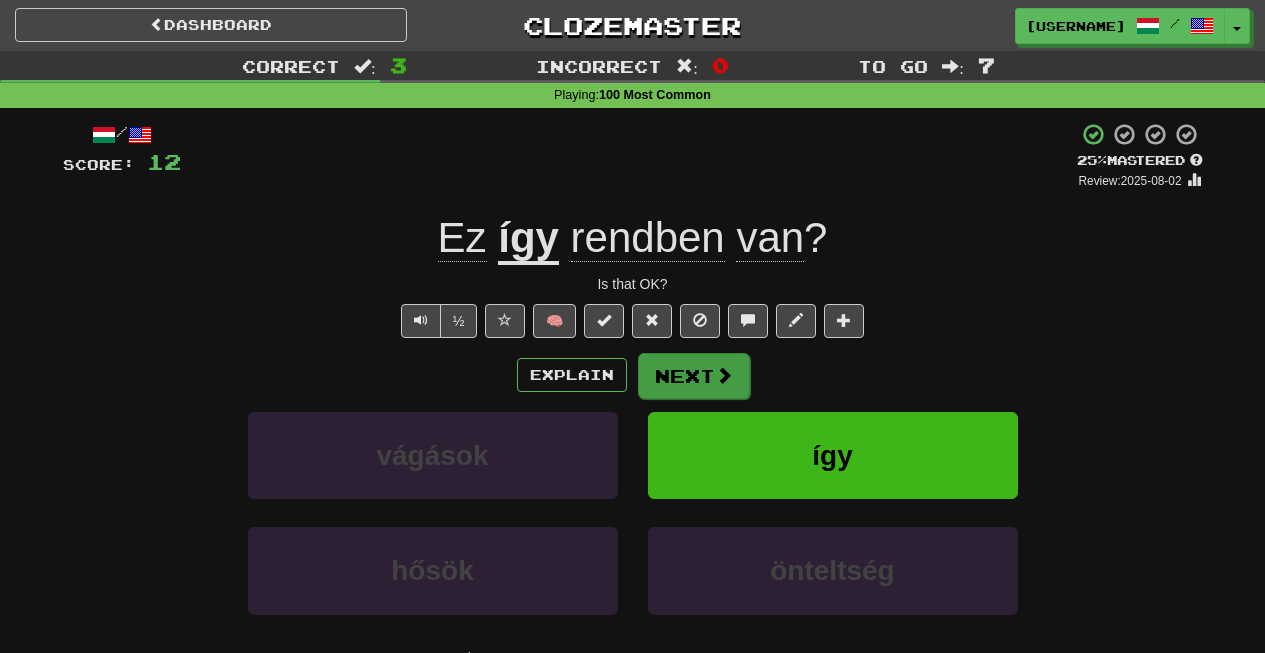 click on "Next" at bounding box center [694, 376] 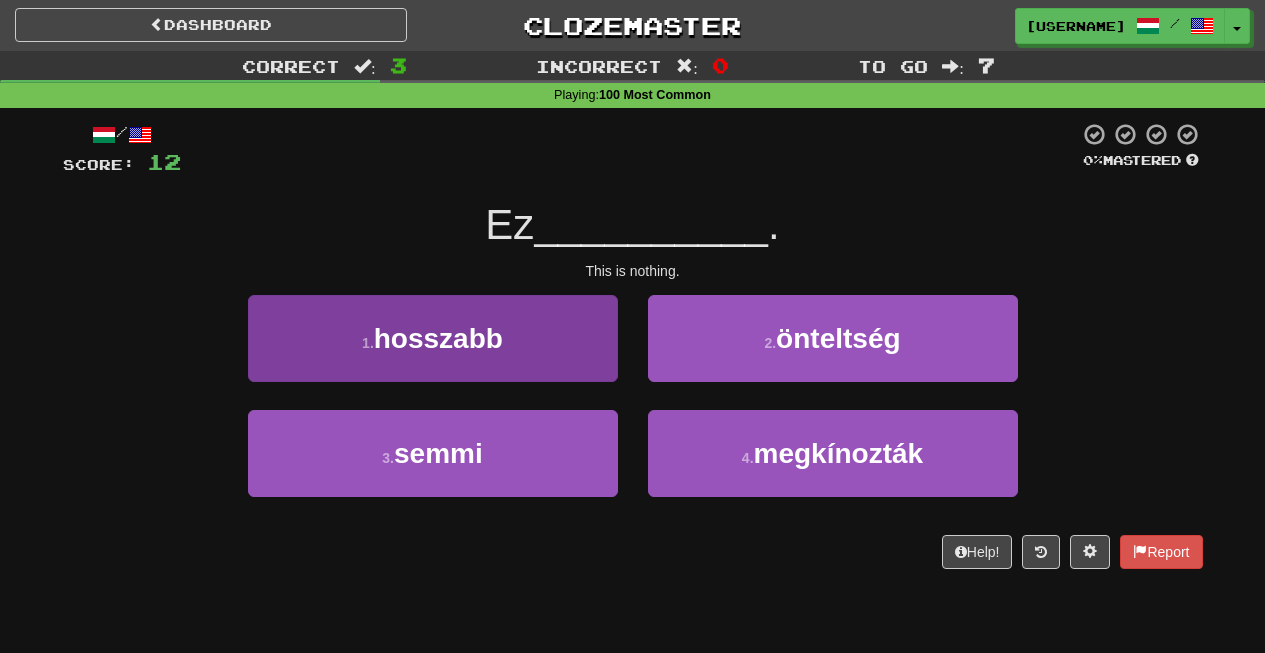 click on "hosszabb" at bounding box center (438, 338) 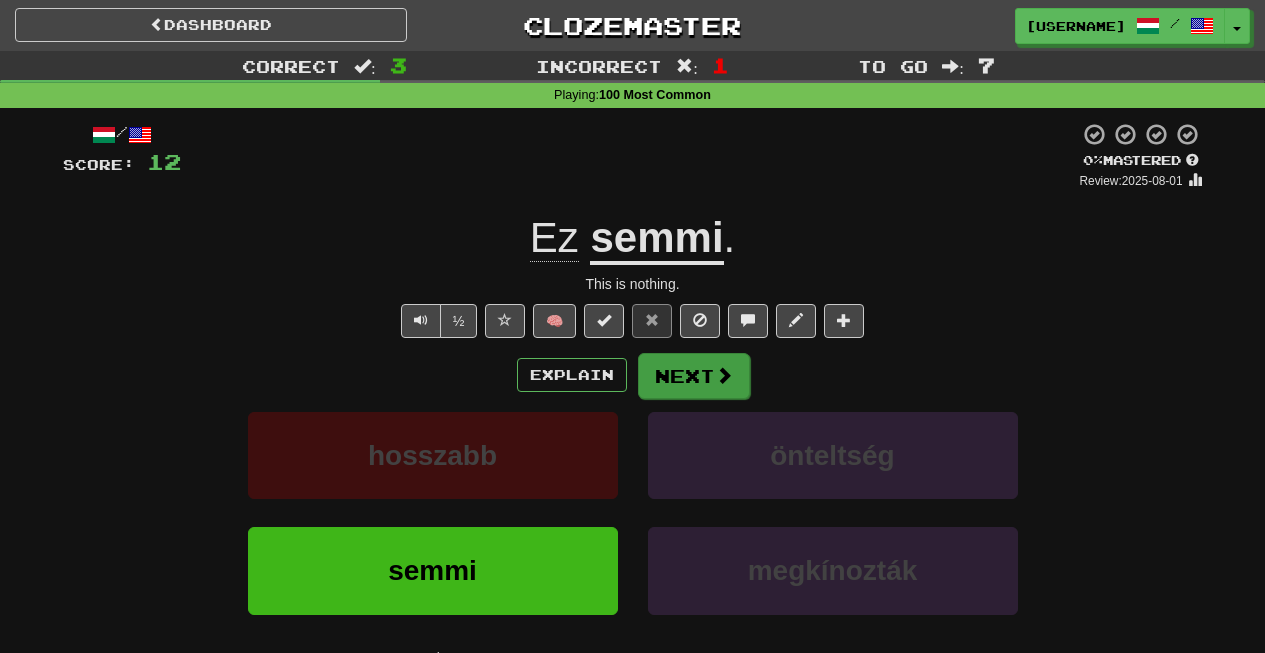 click on "Next" at bounding box center (694, 376) 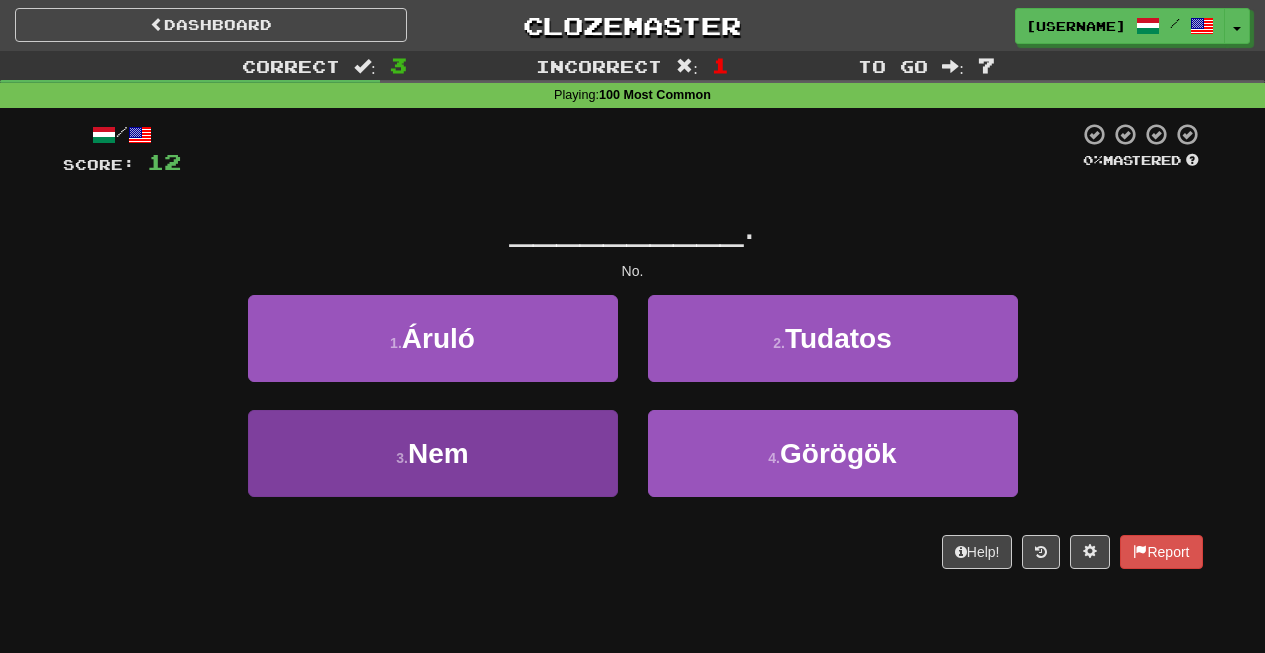 click on "3 .  Nem" at bounding box center [433, 453] 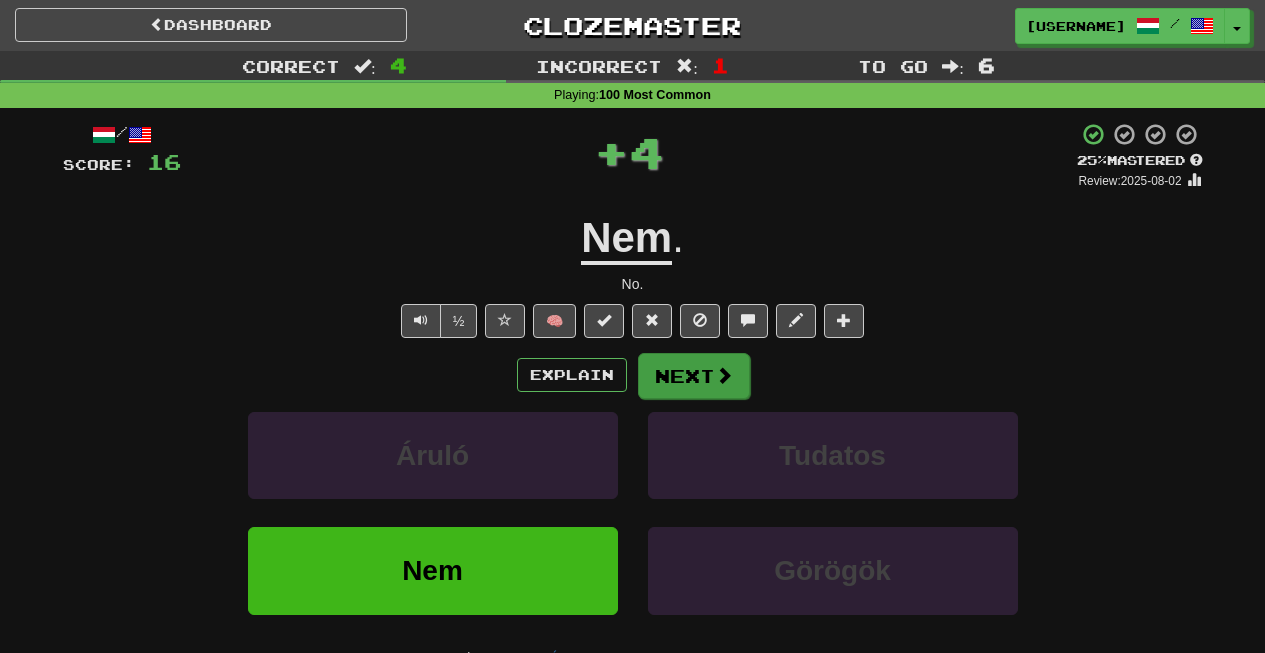 click on "Next" at bounding box center (694, 376) 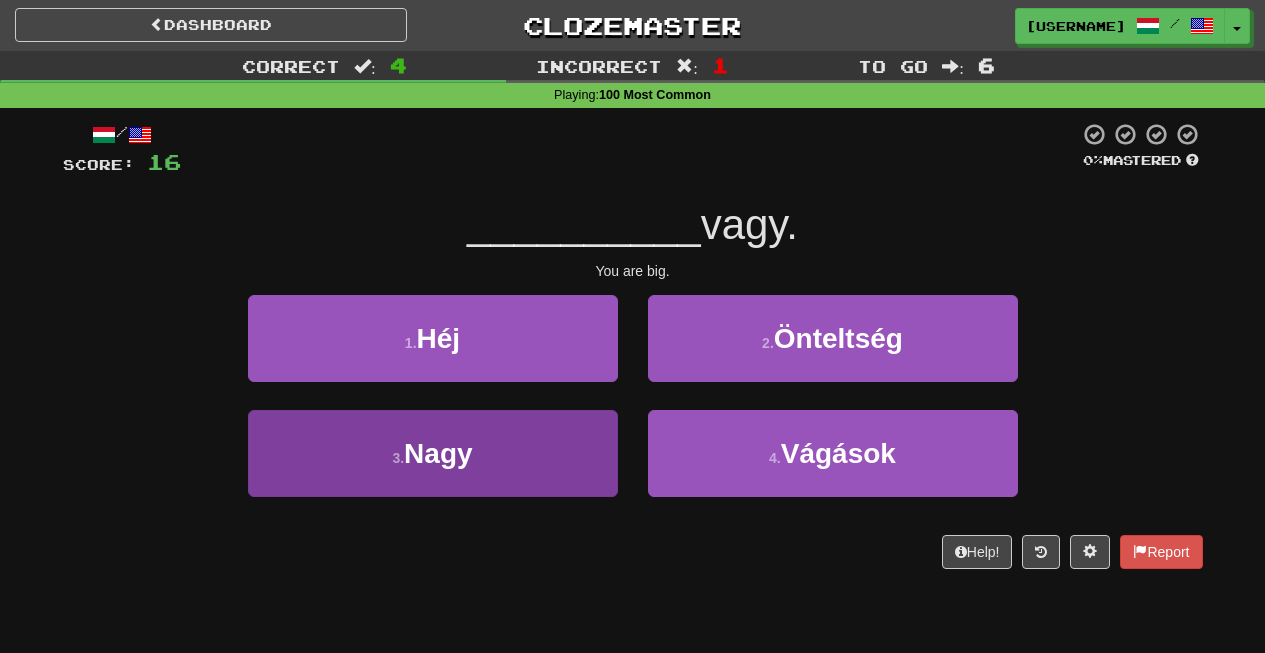 click on "Nagy" at bounding box center [438, 453] 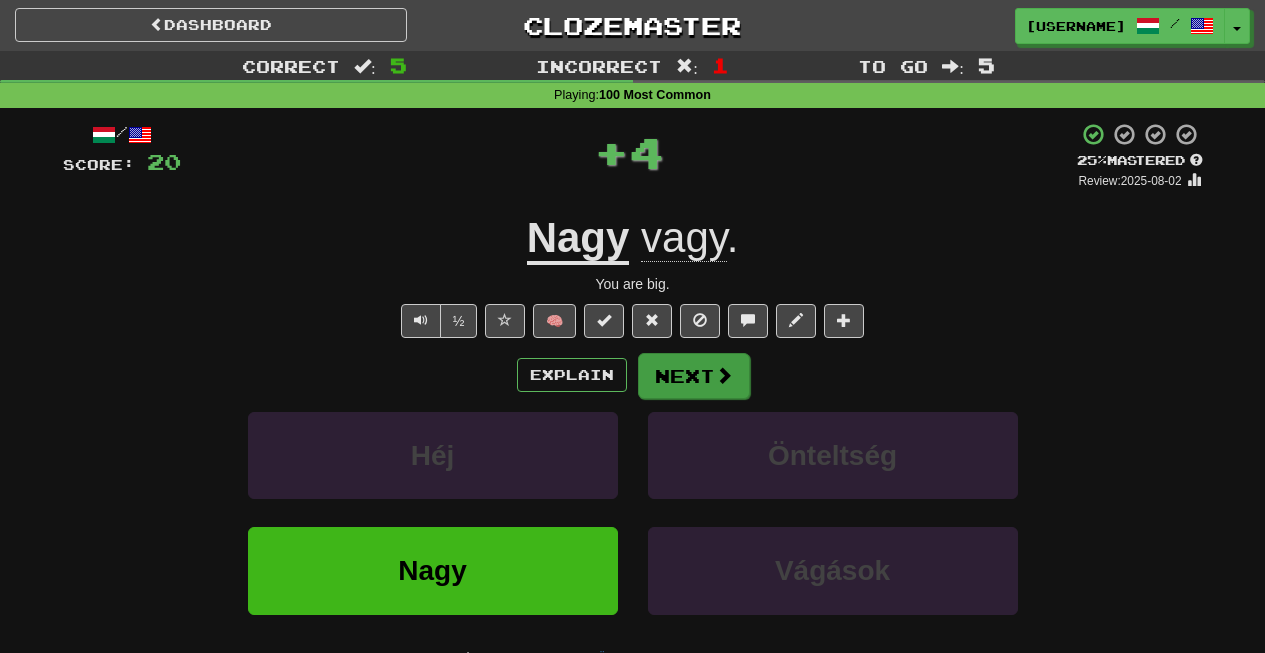click on "Next" at bounding box center [694, 376] 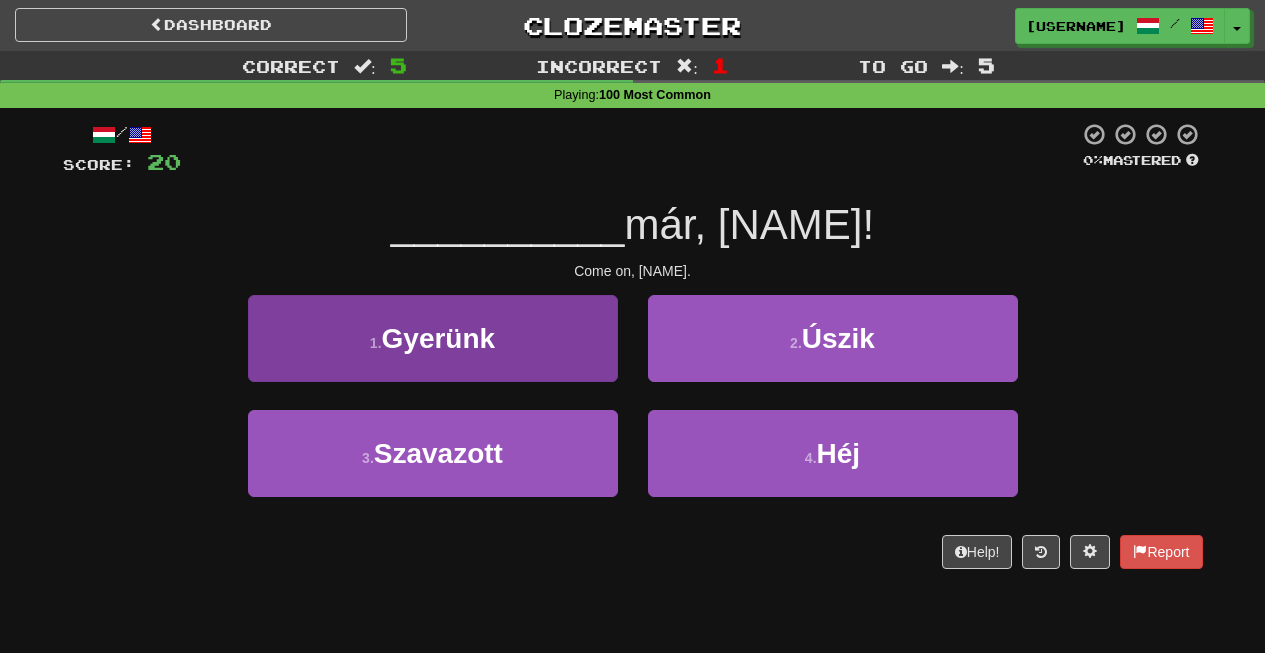 click on "1 .  Gyerünk" at bounding box center (433, 338) 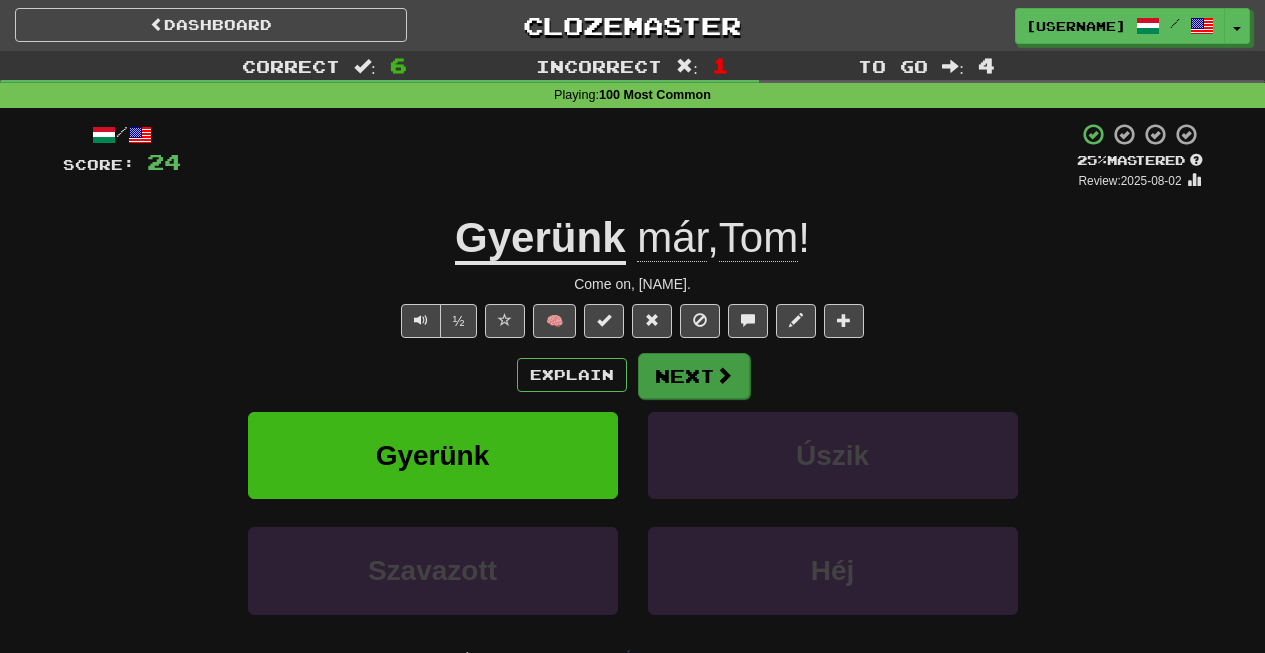 click on "Next" at bounding box center [694, 376] 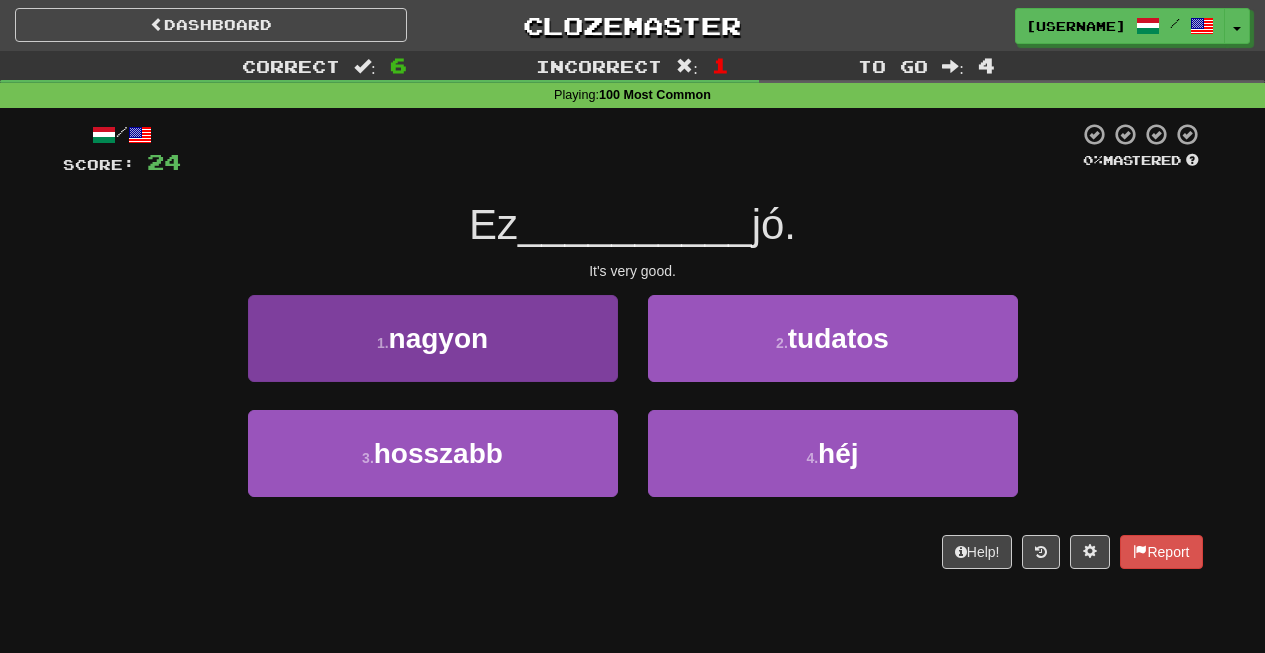 click on "nagyon" at bounding box center (439, 338) 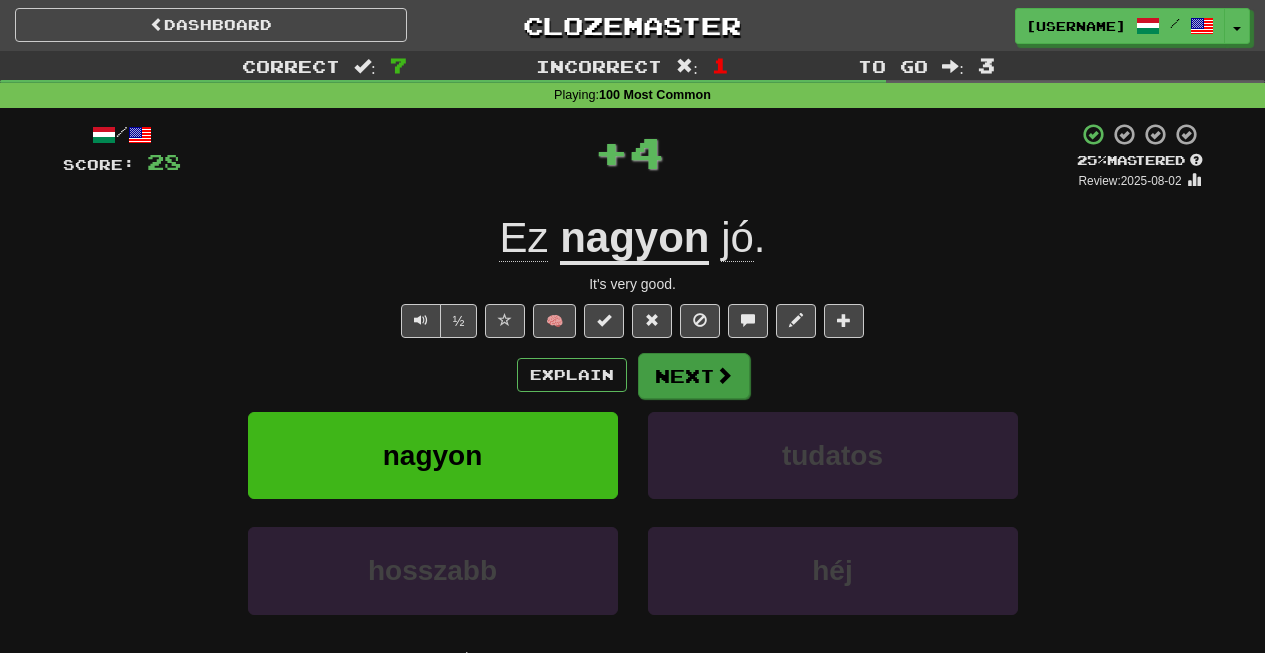 click on "Next" at bounding box center [694, 376] 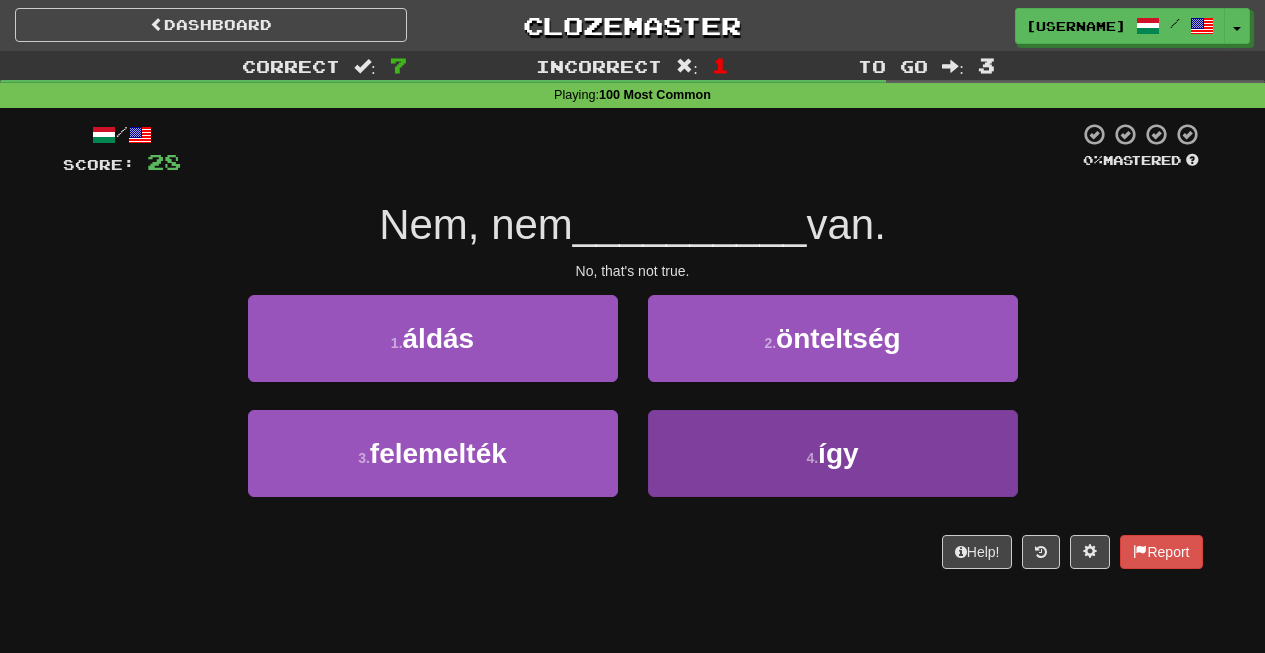click on "4 ." at bounding box center (812, 458) 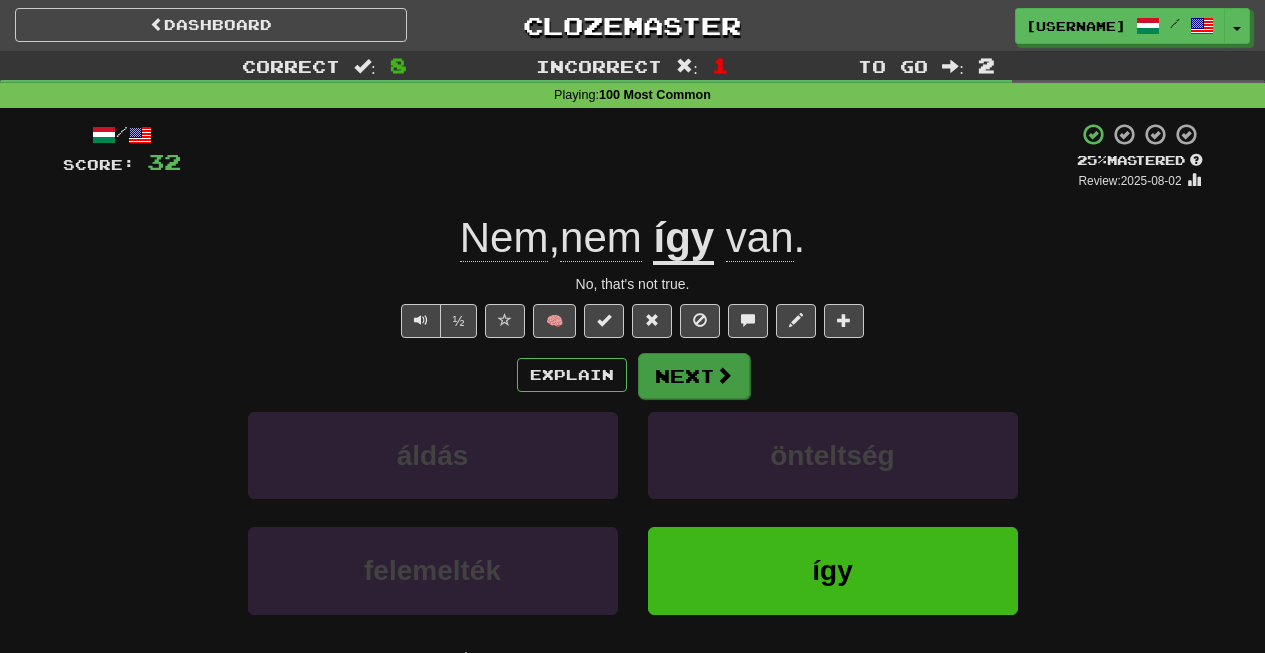 click on "Next" at bounding box center (694, 376) 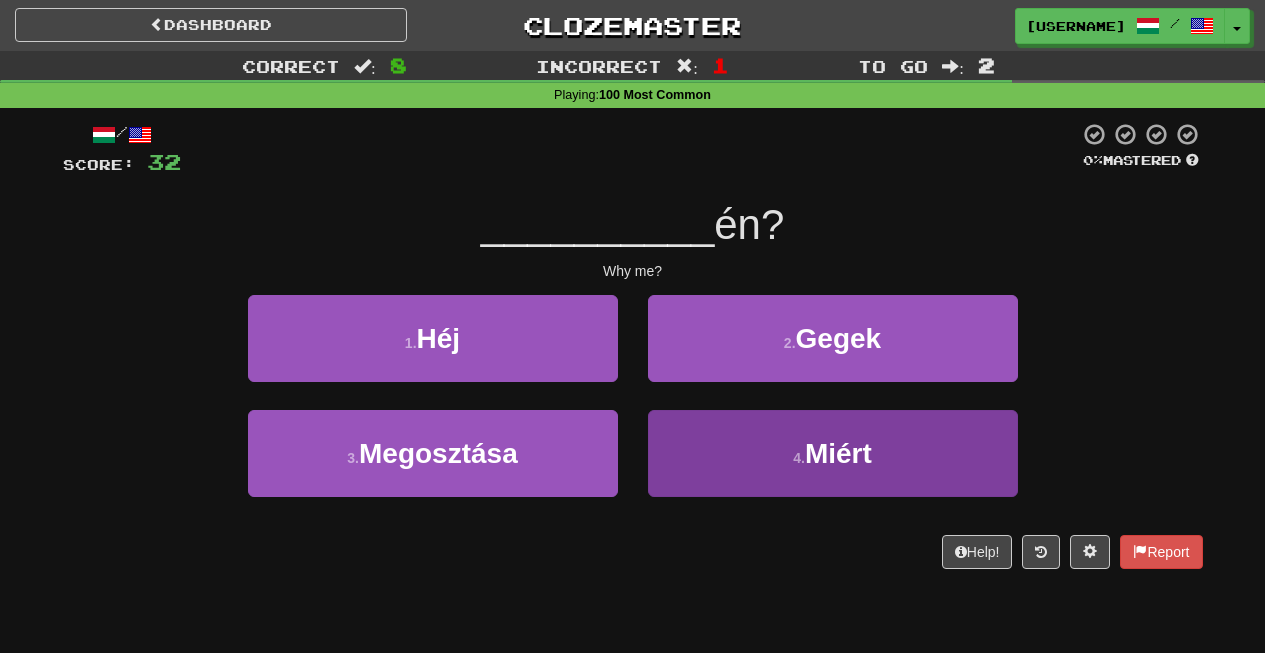 click on "Miért" at bounding box center (838, 453) 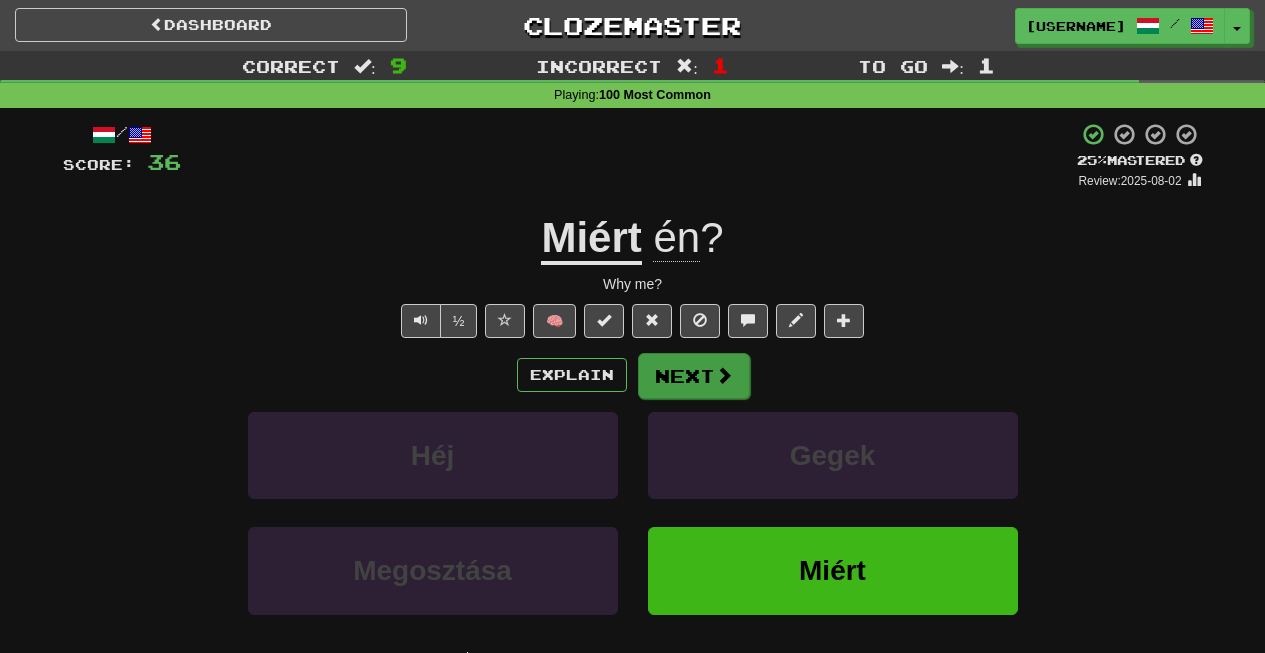 click on "Next" at bounding box center (694, 376) 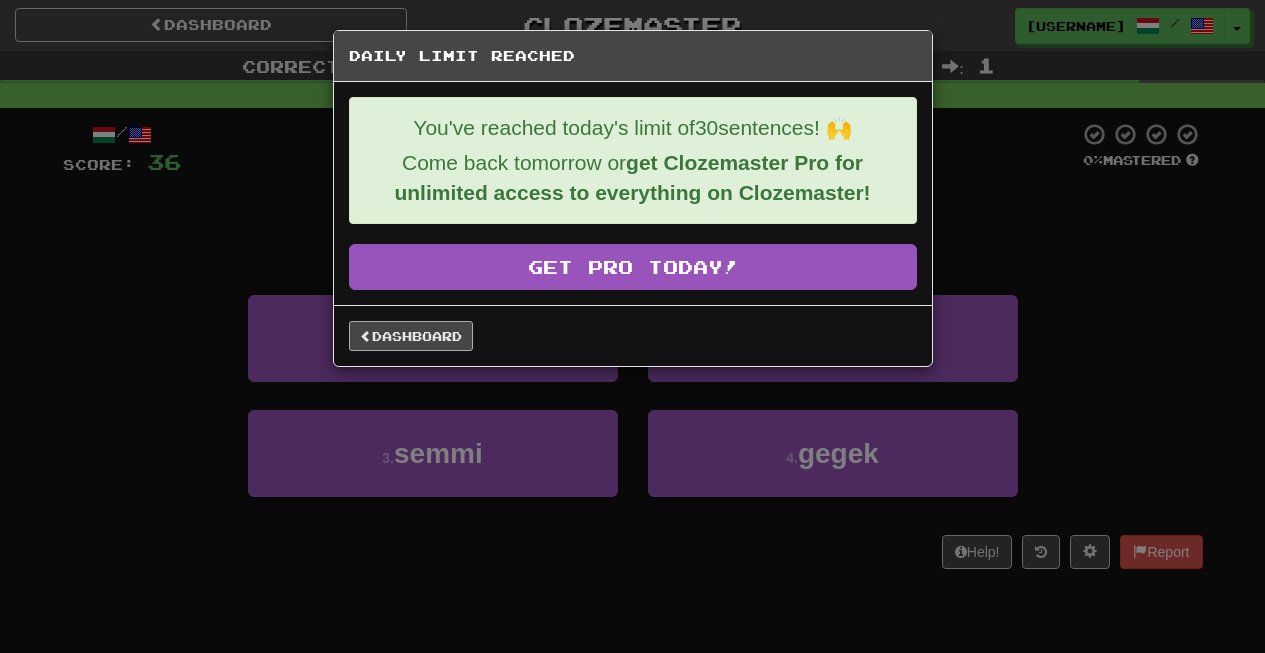 click on "Dashboard" at bounding box center (411, 336) 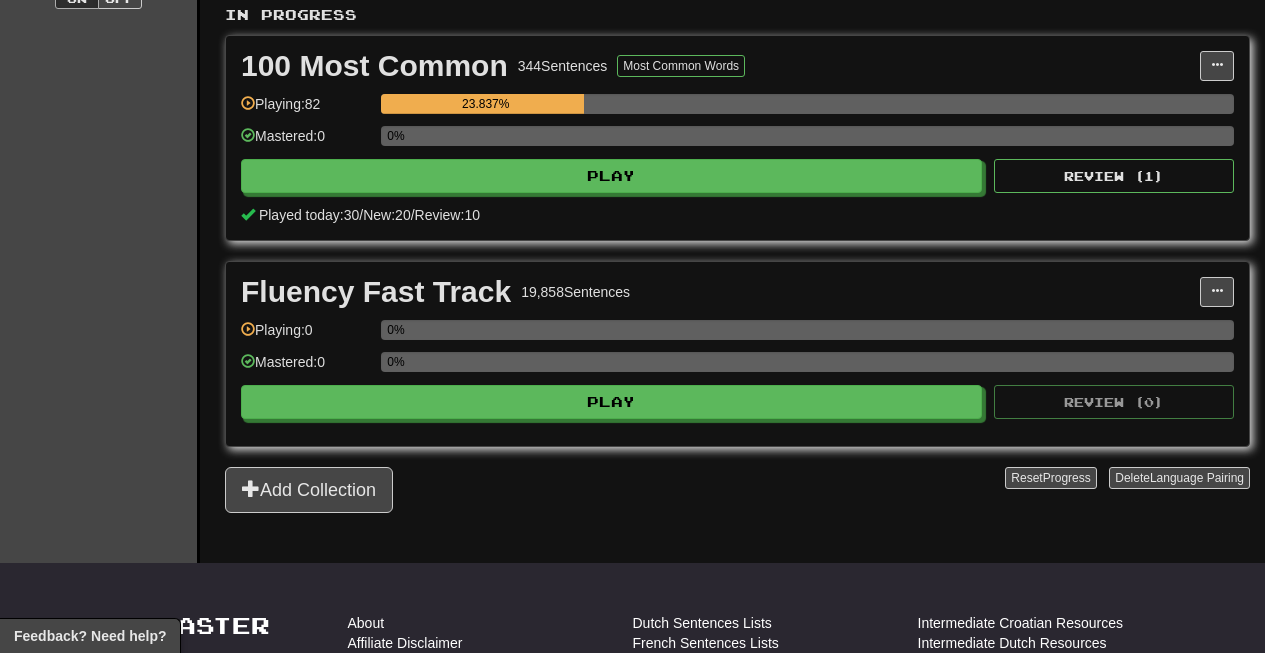 scroll, scrollTop: 426, scrollLeft: 0, axis: vertical 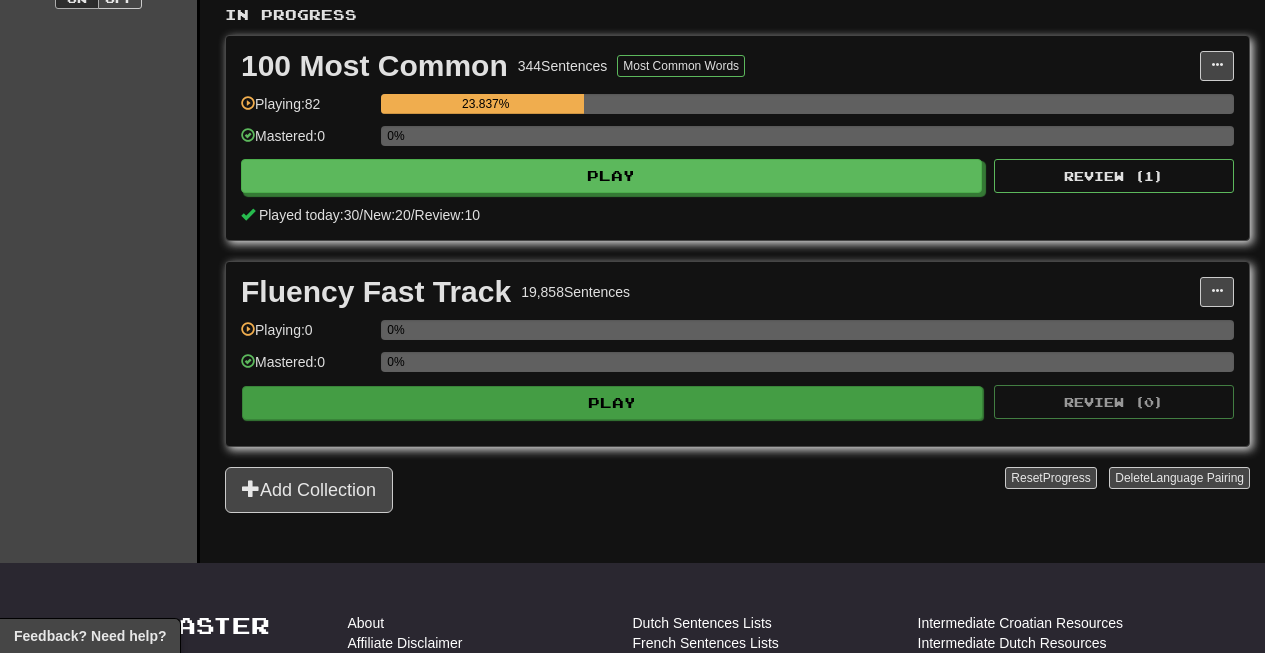 click on "Play" at bounding box center [612, 403] 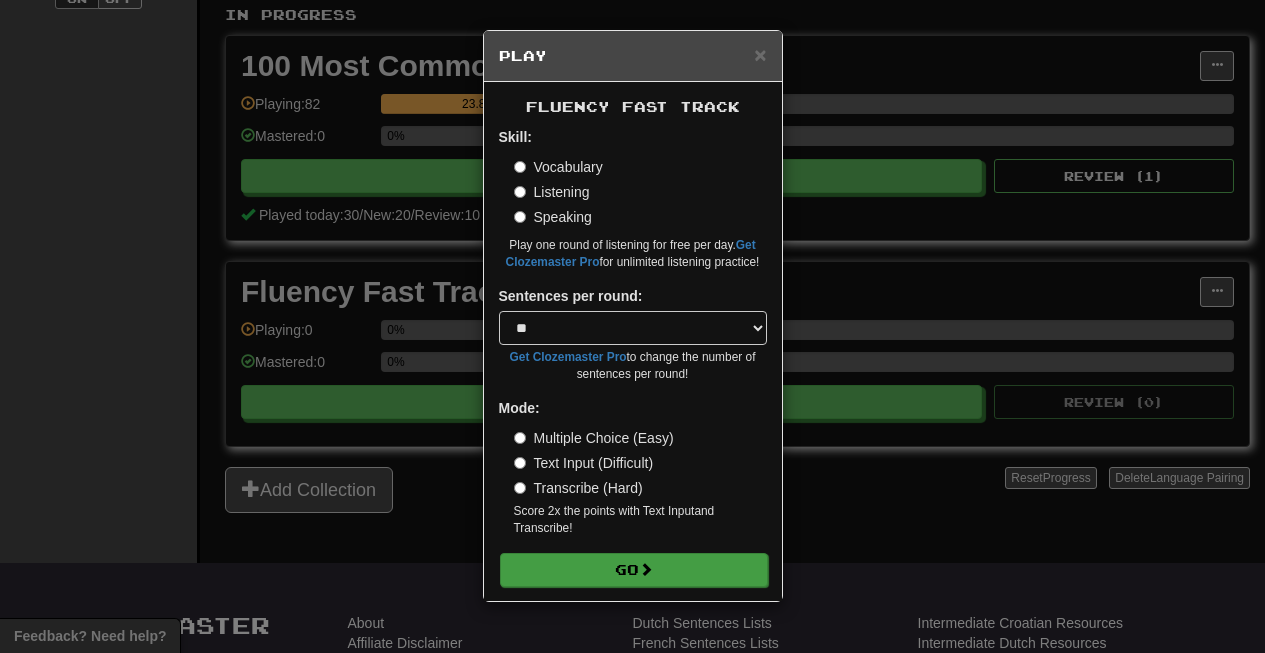 click on "Go" at bounding box center [634, 570] 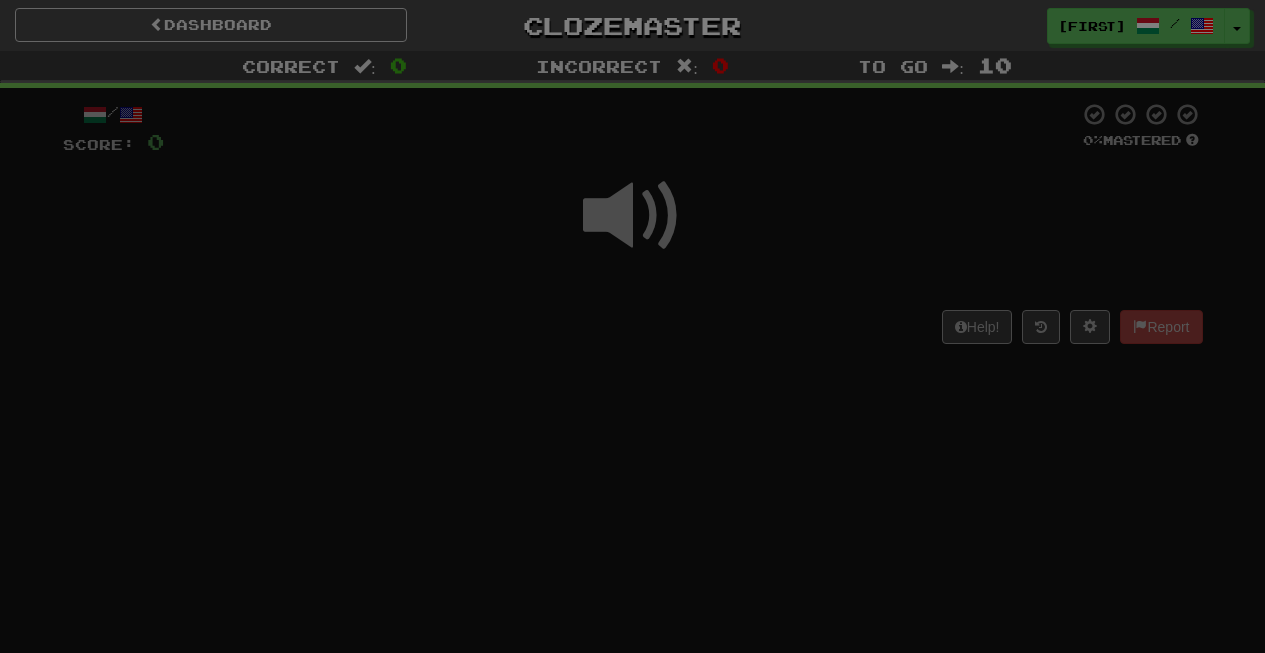 scroll, scrollTop: 0, scrollLeft: 0, axis: both 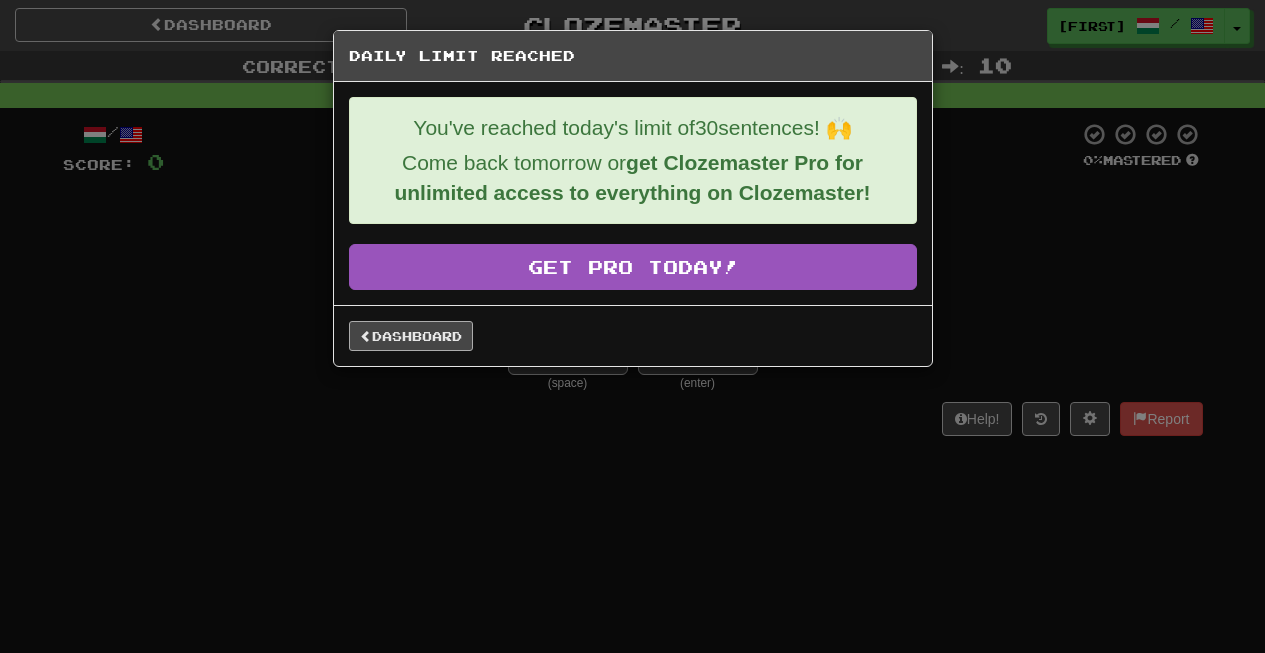 click on "Dashboard" at bounding box center [411, 336] 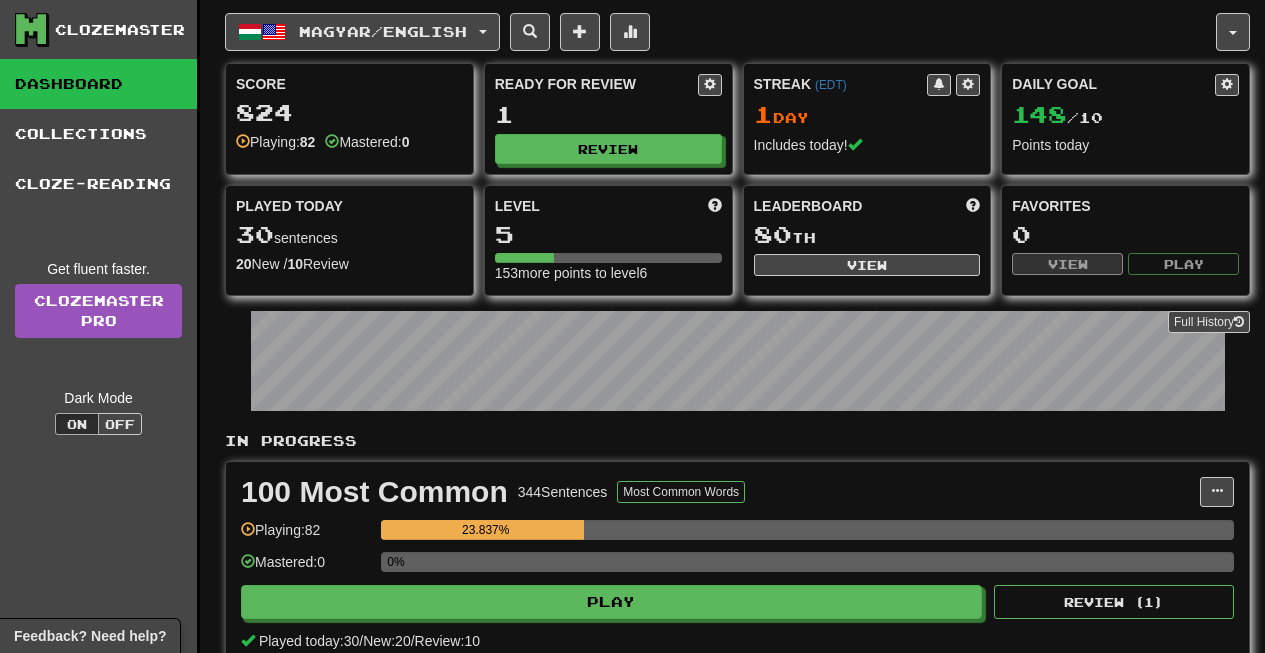 scroll, scrollTop: 0, scrollLeft: 0, axis: both 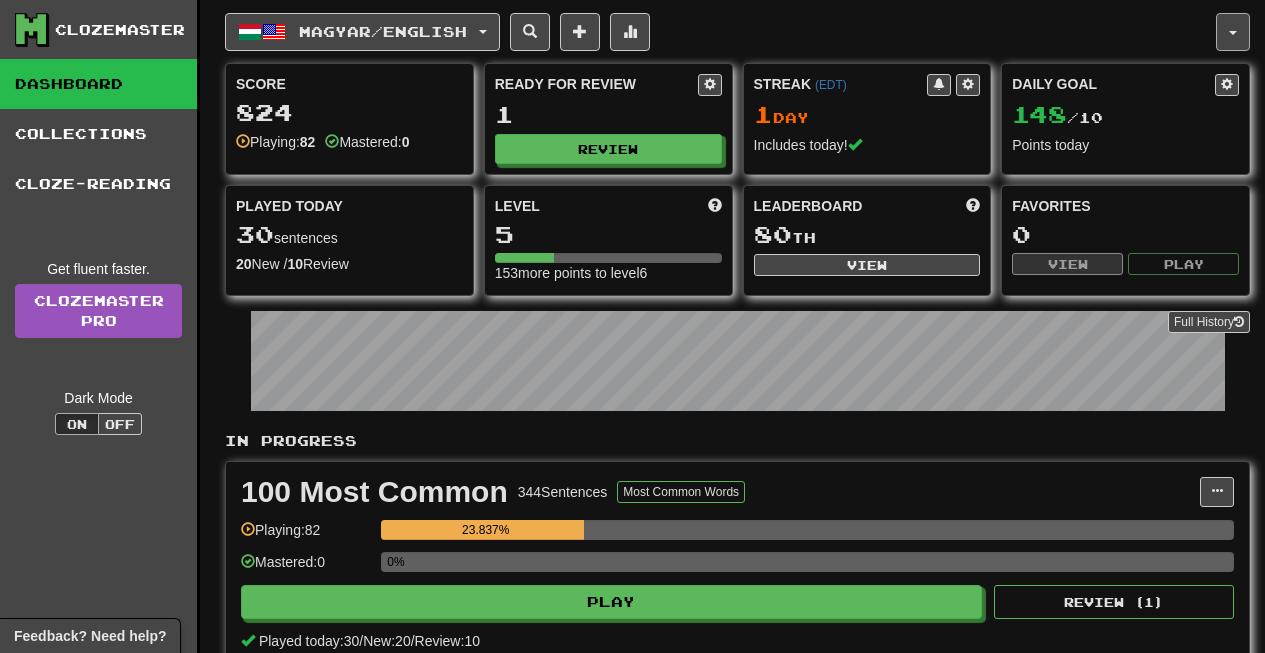 click at bounding box center [1233, 32] 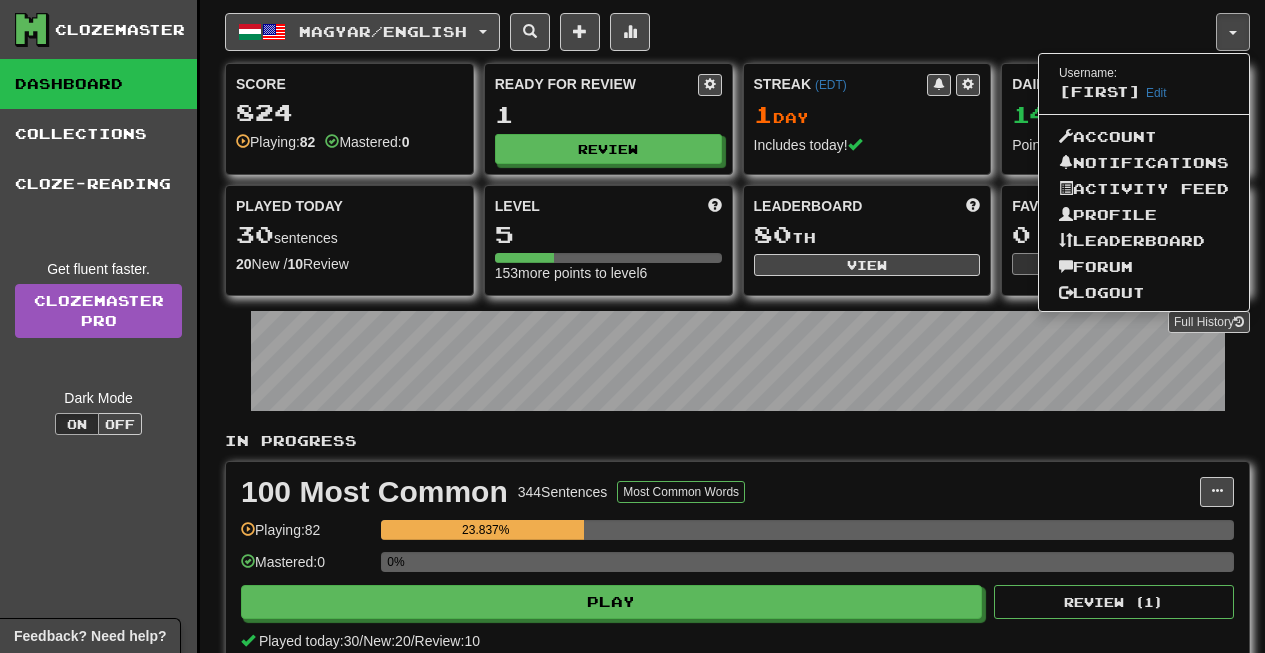 click on "Logout" at bounding box center [1144, 293] 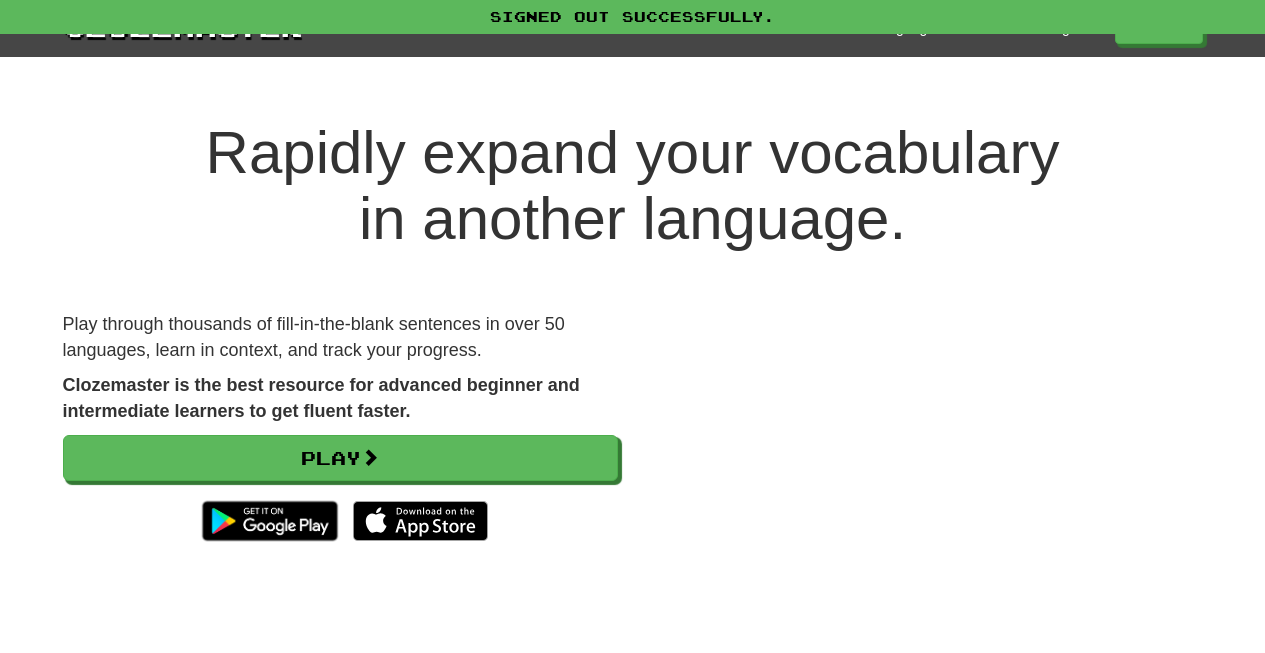 scroll, scrollTop: 0, scrollLeft: 0, axis: both 